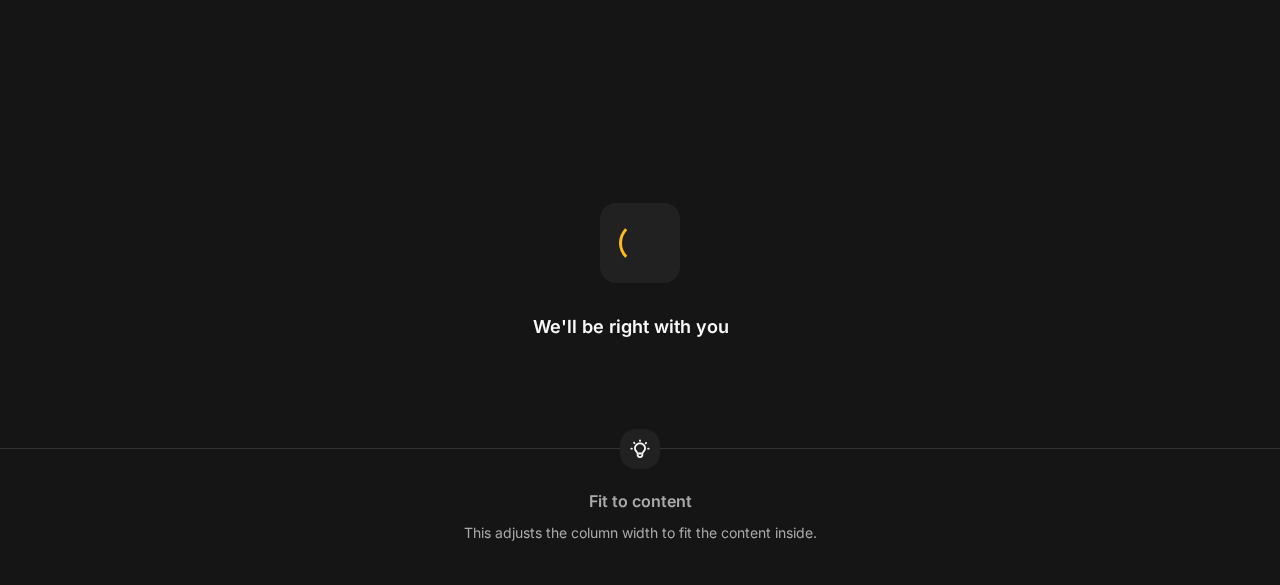 scroll, scrollTop: 0, scrollLeft: 0, axis: both 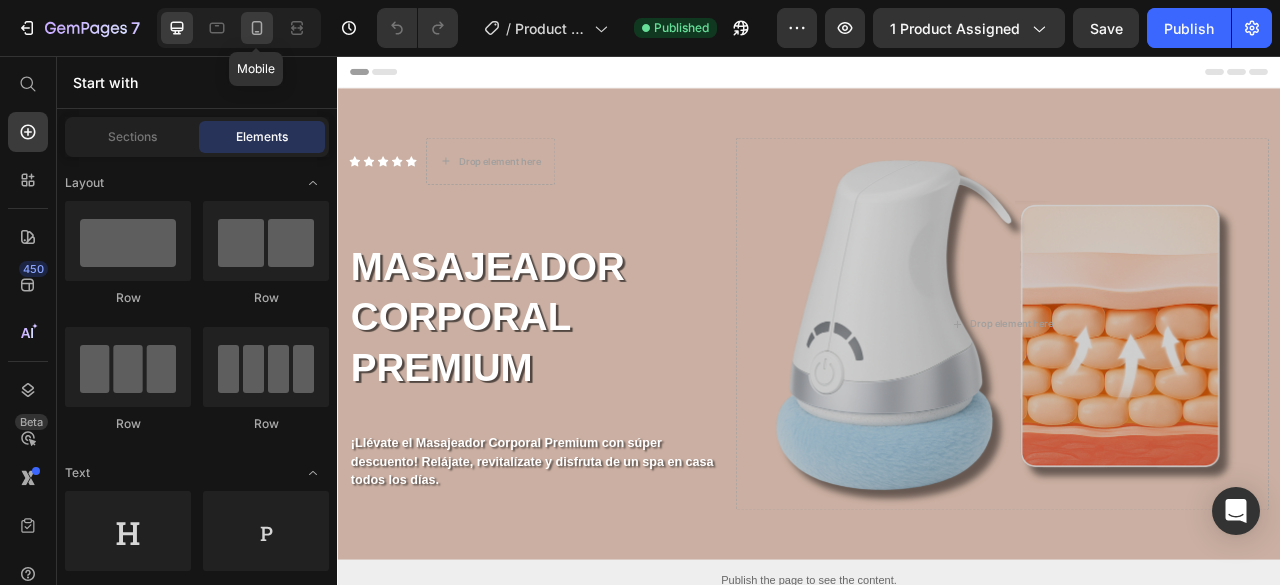 click 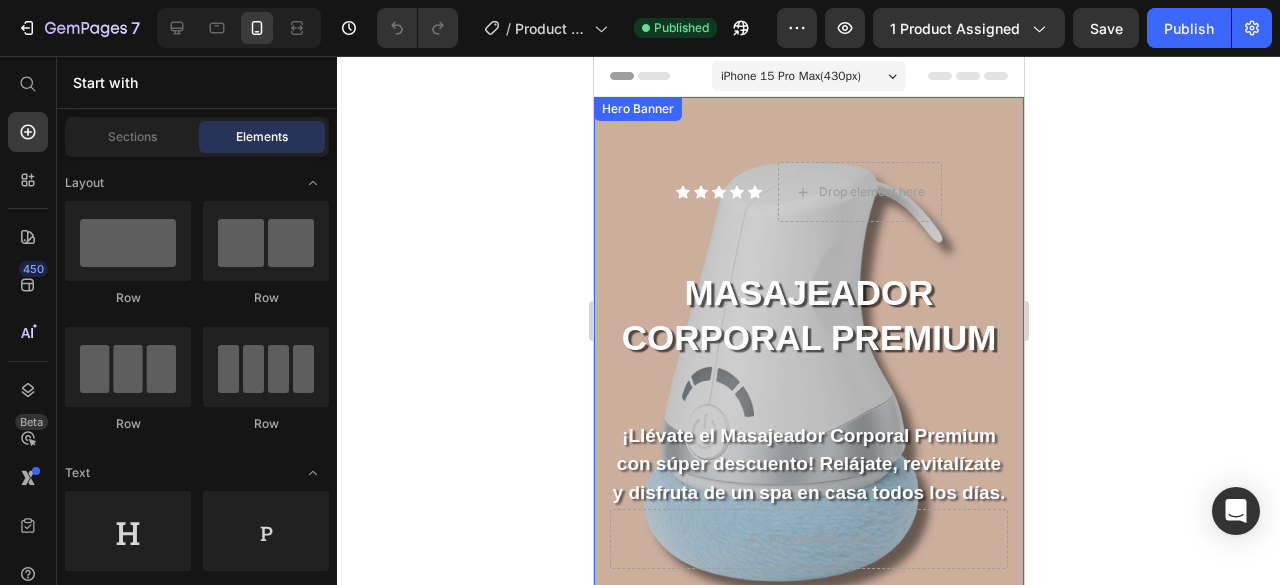 click on "Icon Icon Icon Icon Icon Icon List
Drop element here Row MASAJEADOR CORPORAL PREMIUM Heading     ¡Llévate el Masajeador Corporal Premium con súper descuento! Relájate, revitalízate y disfruta de un spa en casa todos los días. Text Block
Drop element here Row Hero Banner" at bounding box center [808, 366] 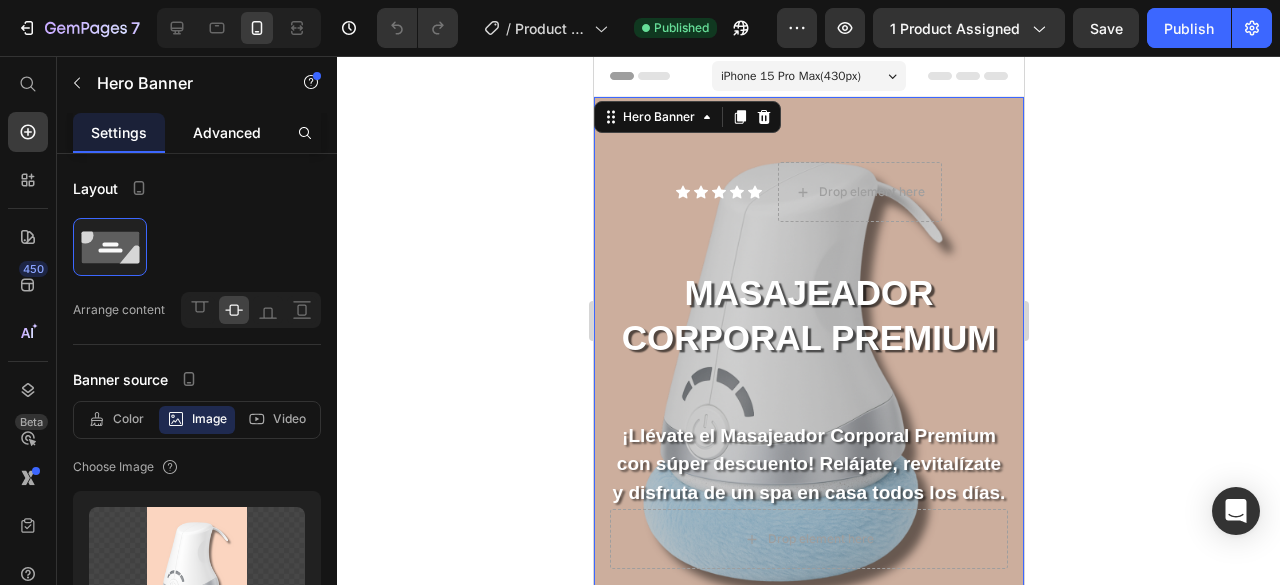 click on "Advanced" 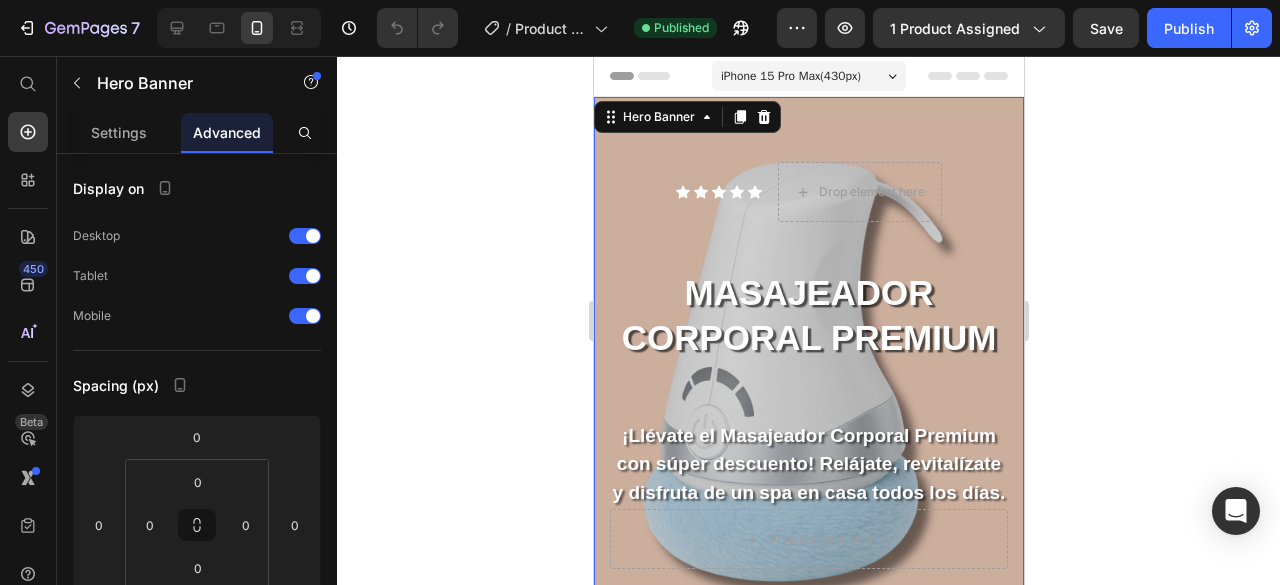 click at bounding box center [808, 366] 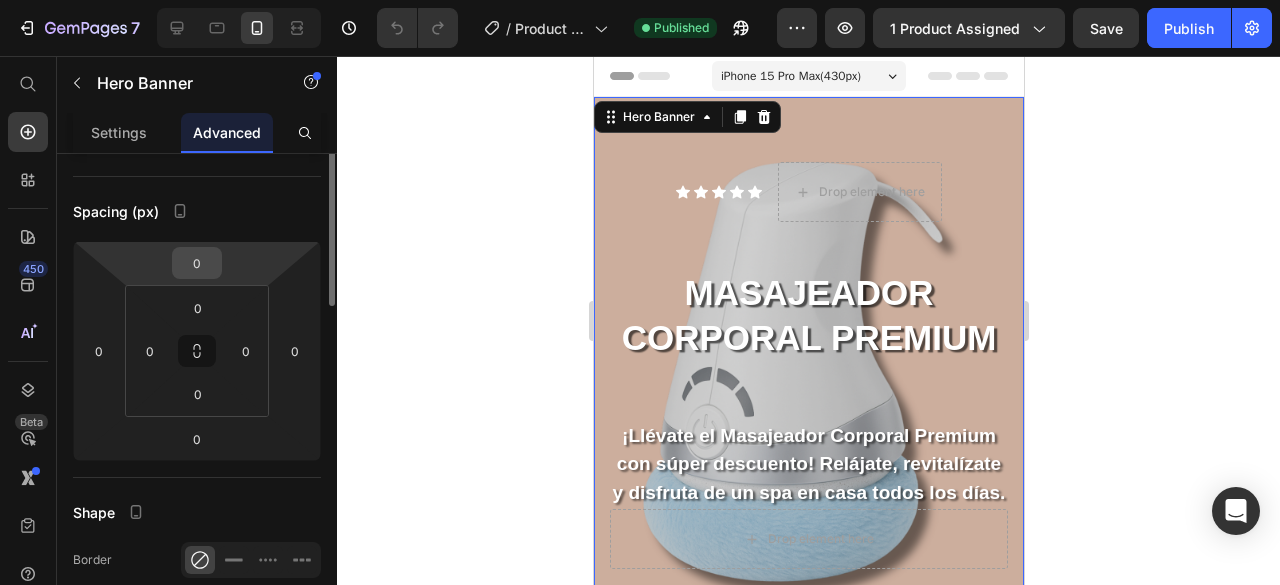 scroll, scrollTop: 72, scrollLeft: 0, axis: vertical 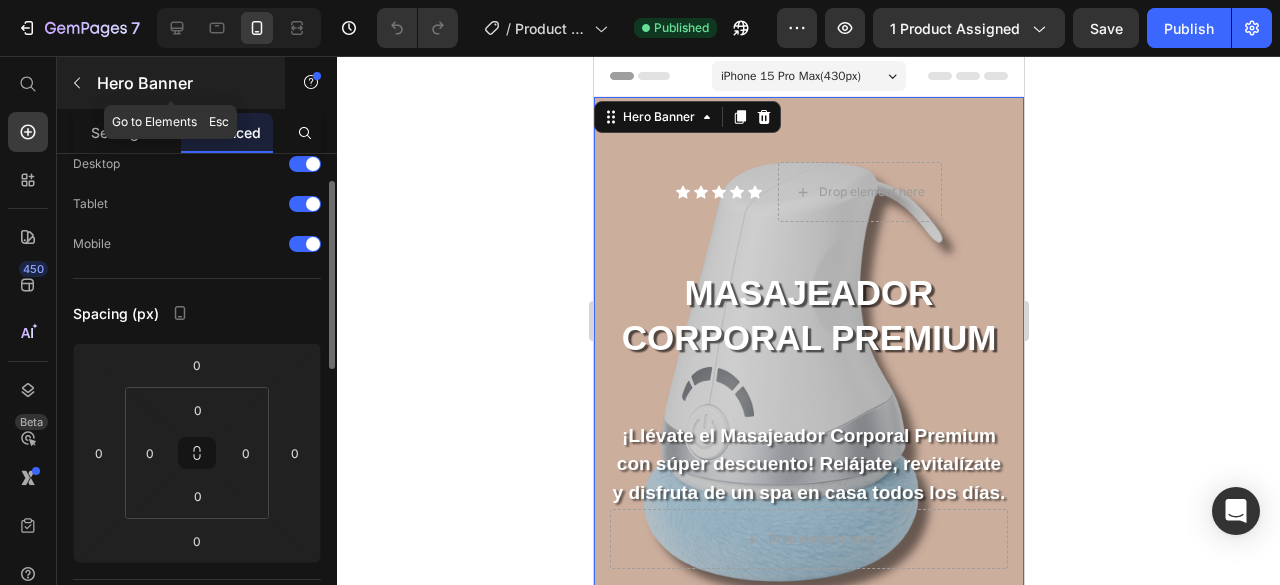 click at bounding box center (77, 83) 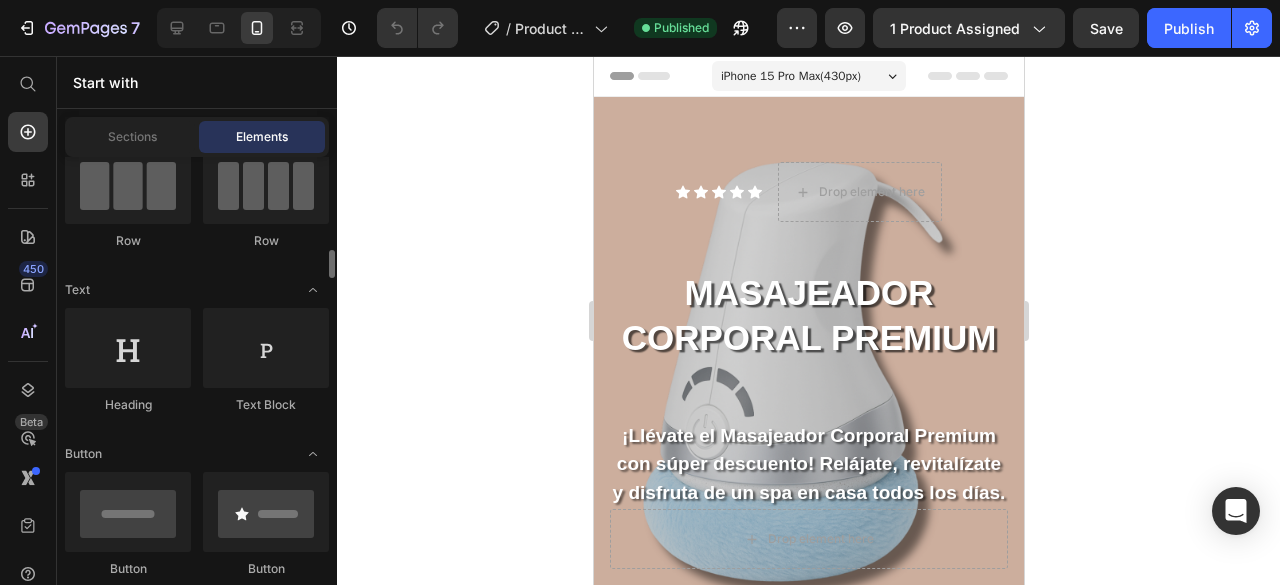 scroll, scrollTop: 0, scrollLeft: 0, axis: both 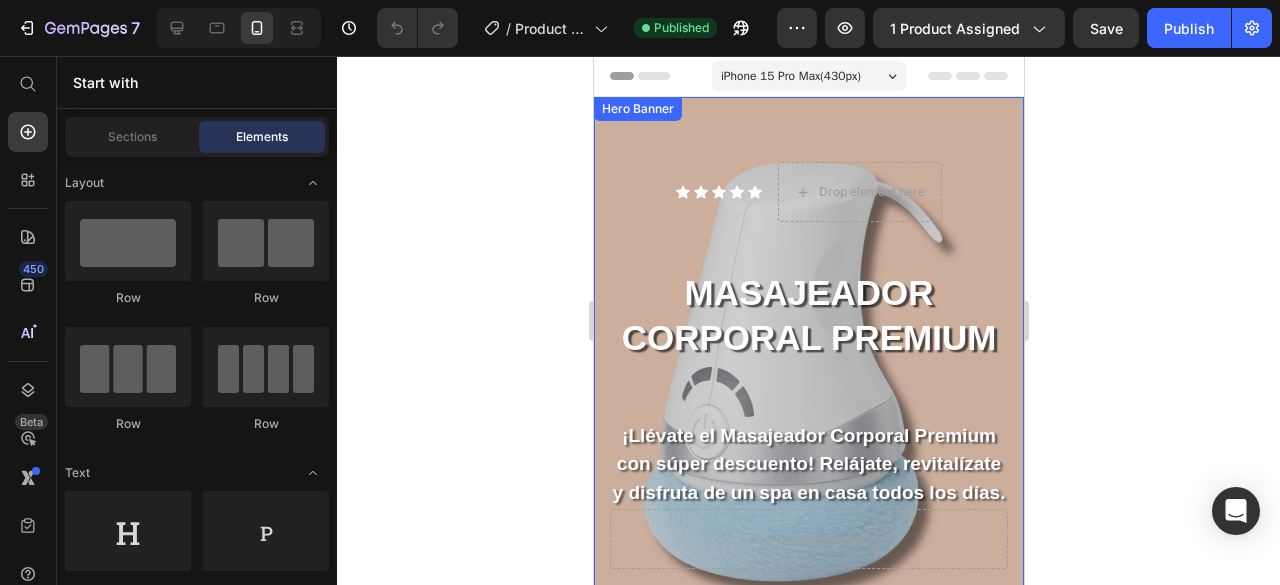 click on "Hero Banner" at bounding box center [637, 109] 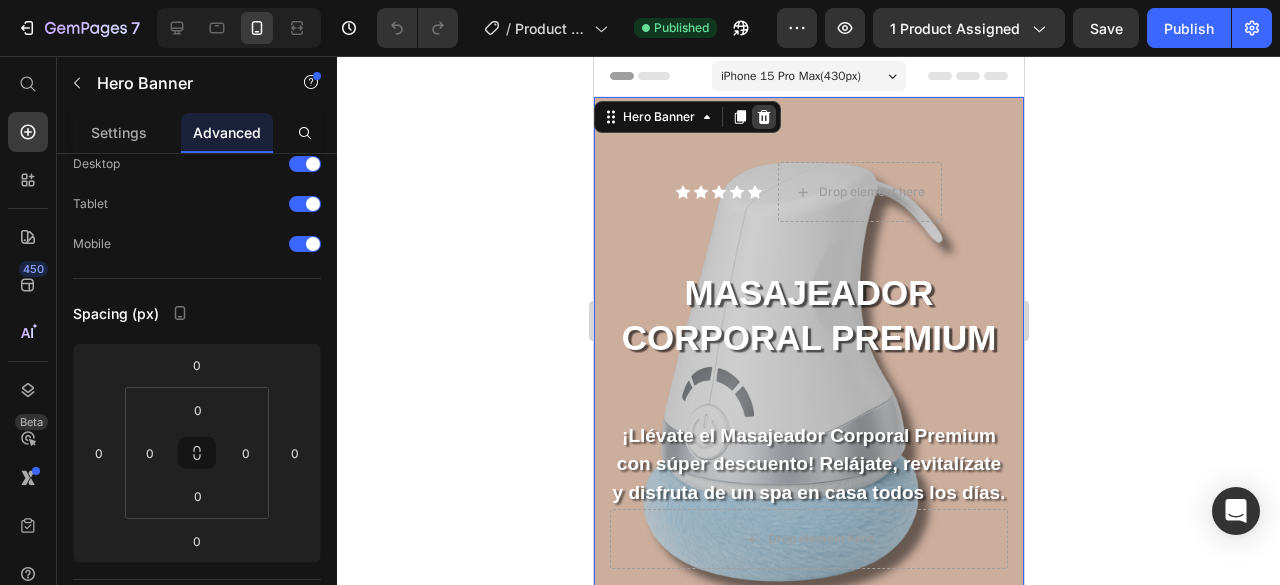 click 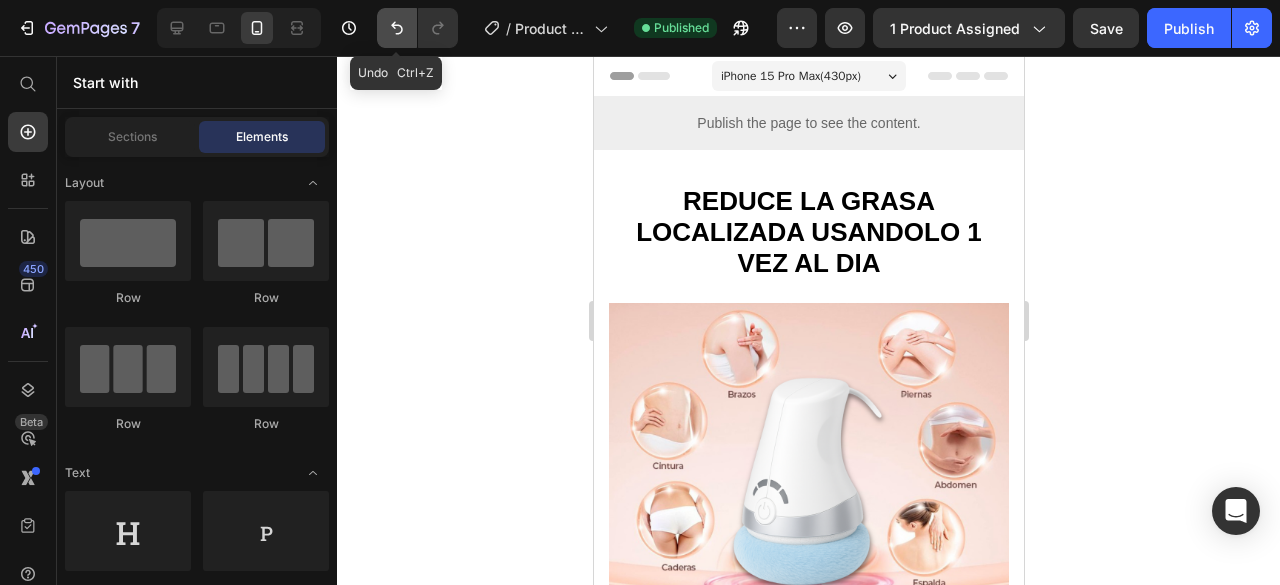 click 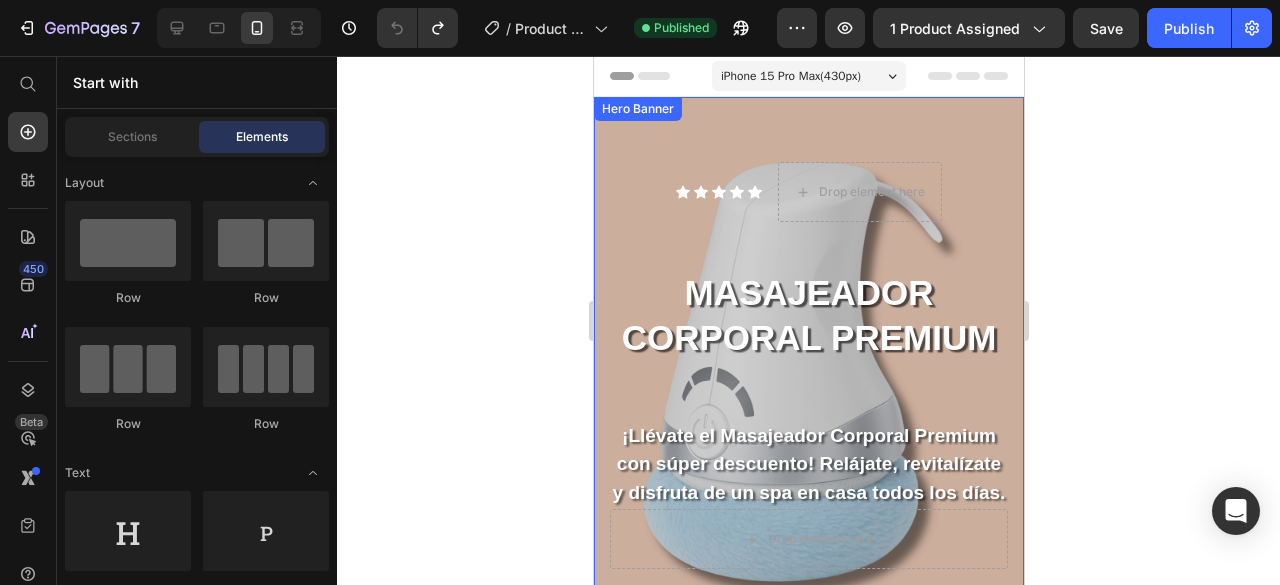 click on "Icon Icon Icon Icon Icon Icon List
Drop element here Row MASAJEADOR CORPORAL PREMIUM Heading     ¡Llévate el Masajeador Corporal Premium con súper descuento! Relájate, revitalízate y disfruta de un spa en casa todos los días. Text Block
Drop element here Row" at bounding box center [808, 365] 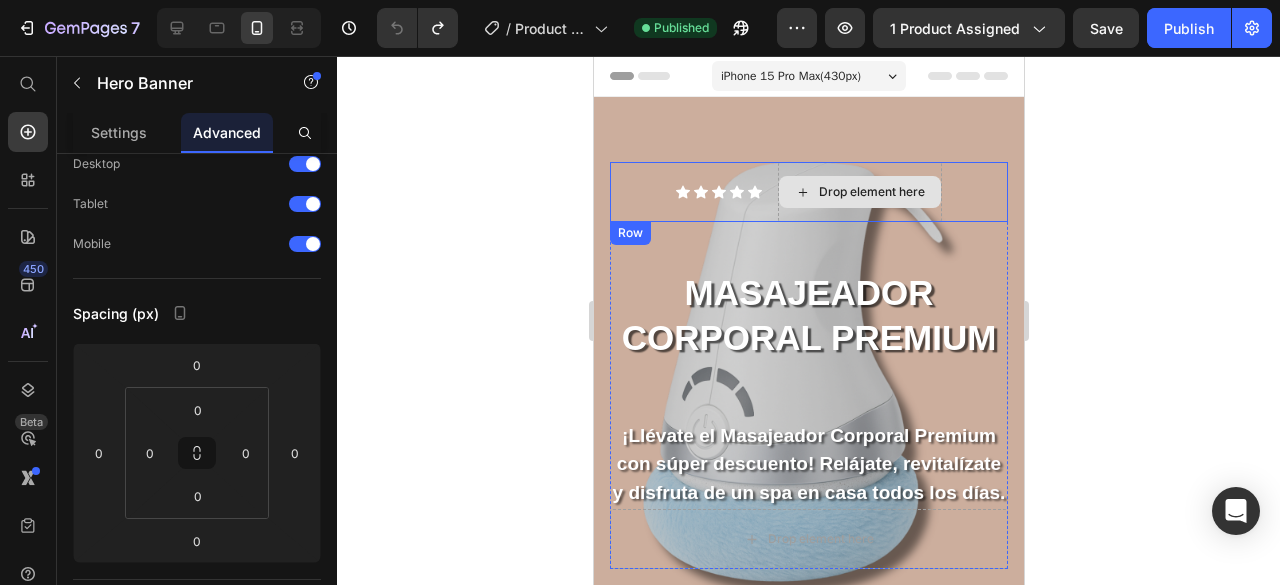 click on "Drop element here" at bounding box center (871, 192) 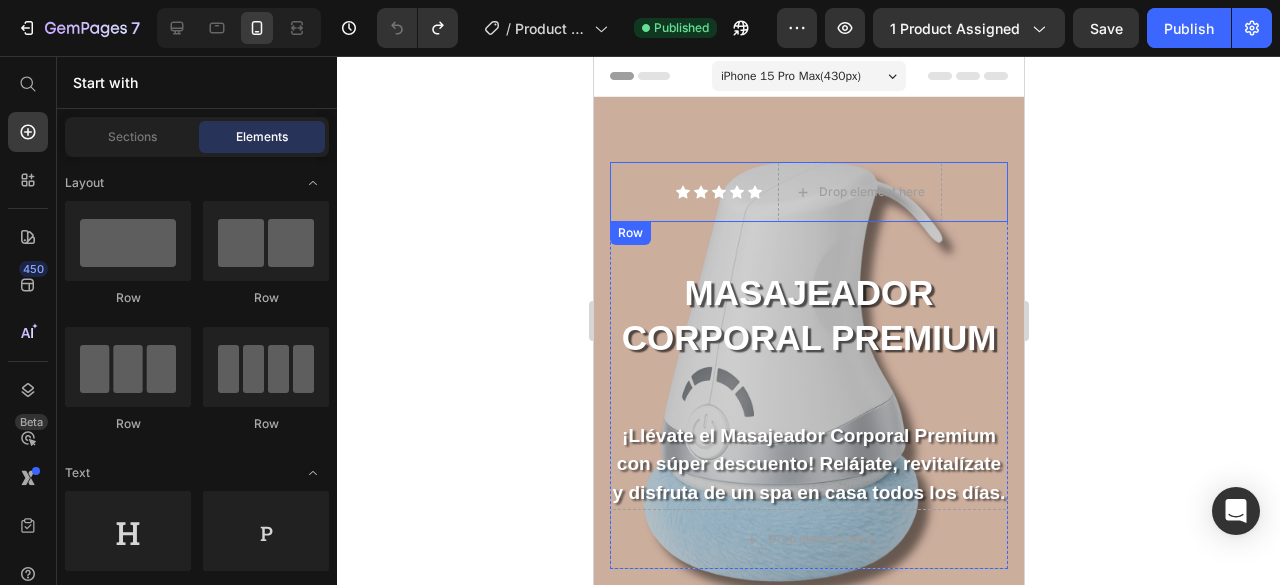 click on "Icon Icon Icon Icon Icon Icon List
Drop element here Row" at bounding box center [808, 192] 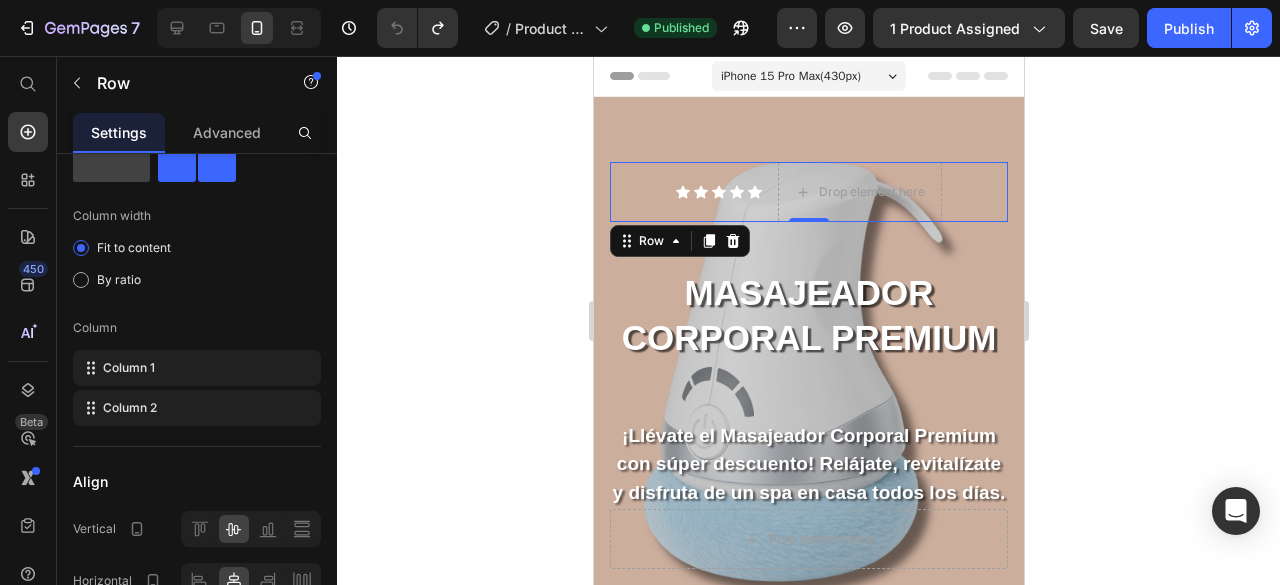 scroll, scrollTop: 0, scrollLeft: 0, axis: both 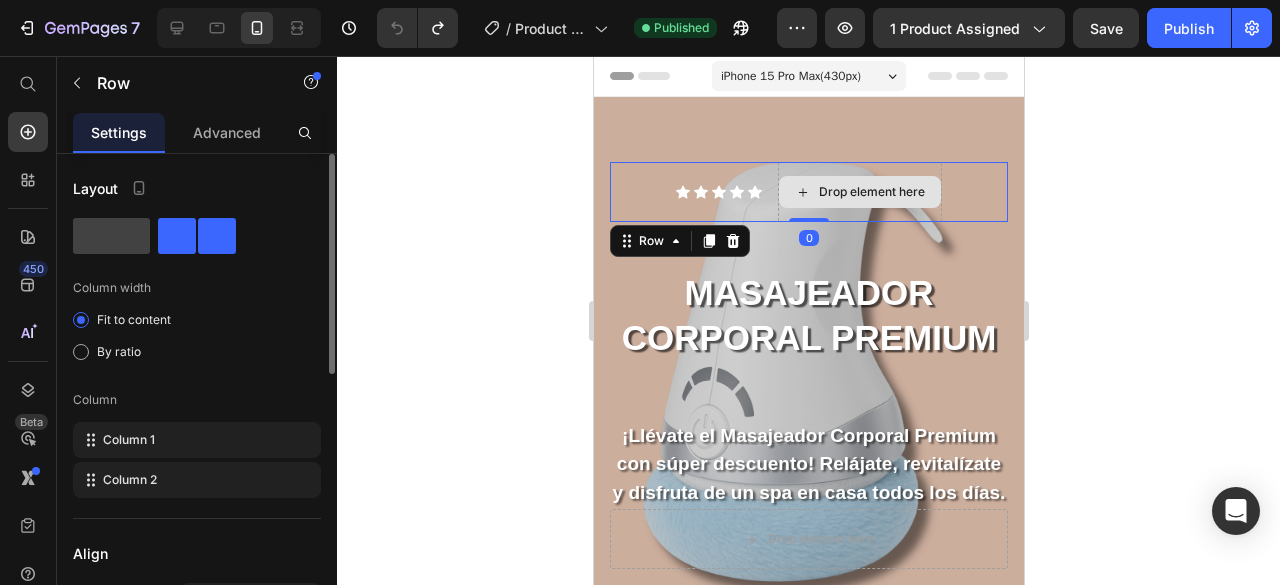 click on "Drop element here" at bounding box center (859, 192) 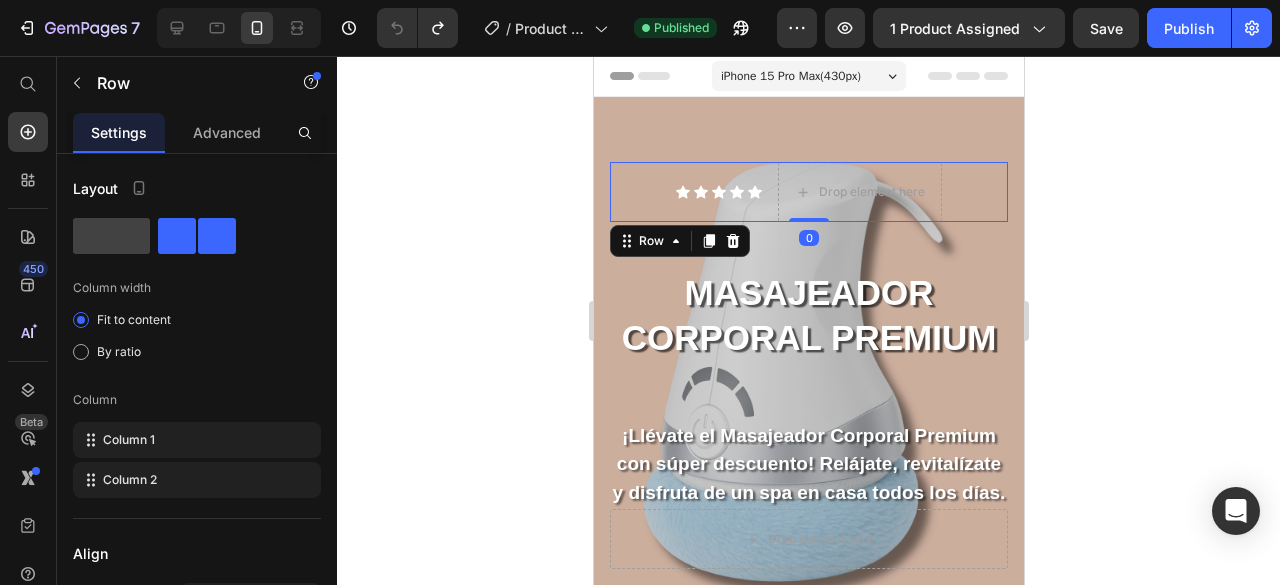 click on "Icon Icon Icon Icon Icon Icon List
Drop element here Row   0" at bounding box center (808, 192) 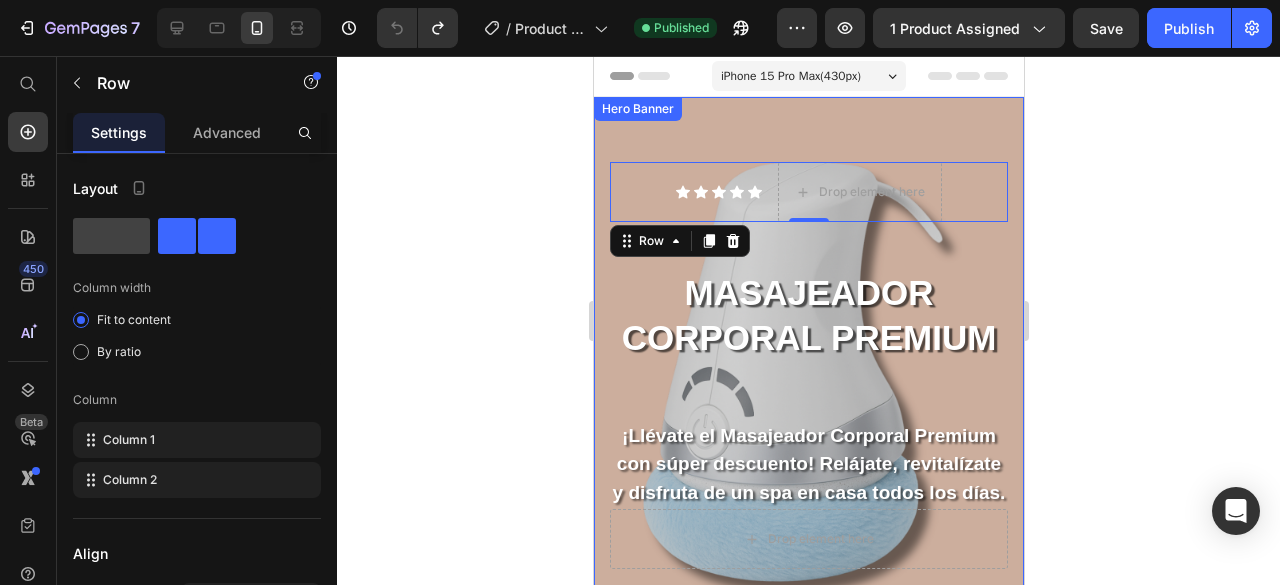 click at bounding box center (808, 366) 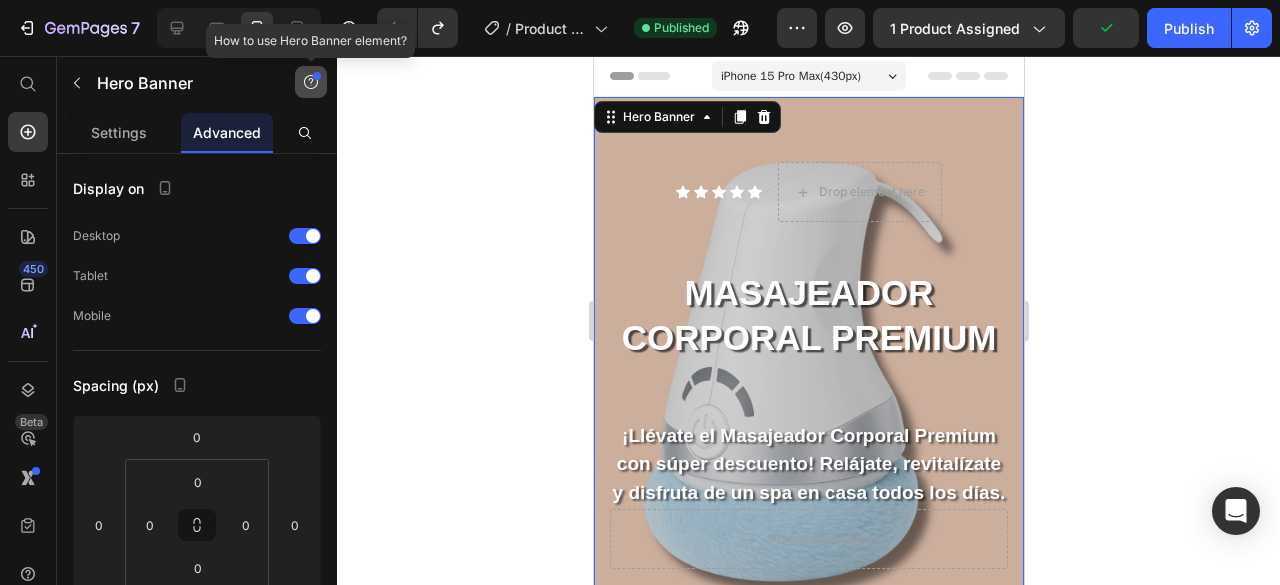 click 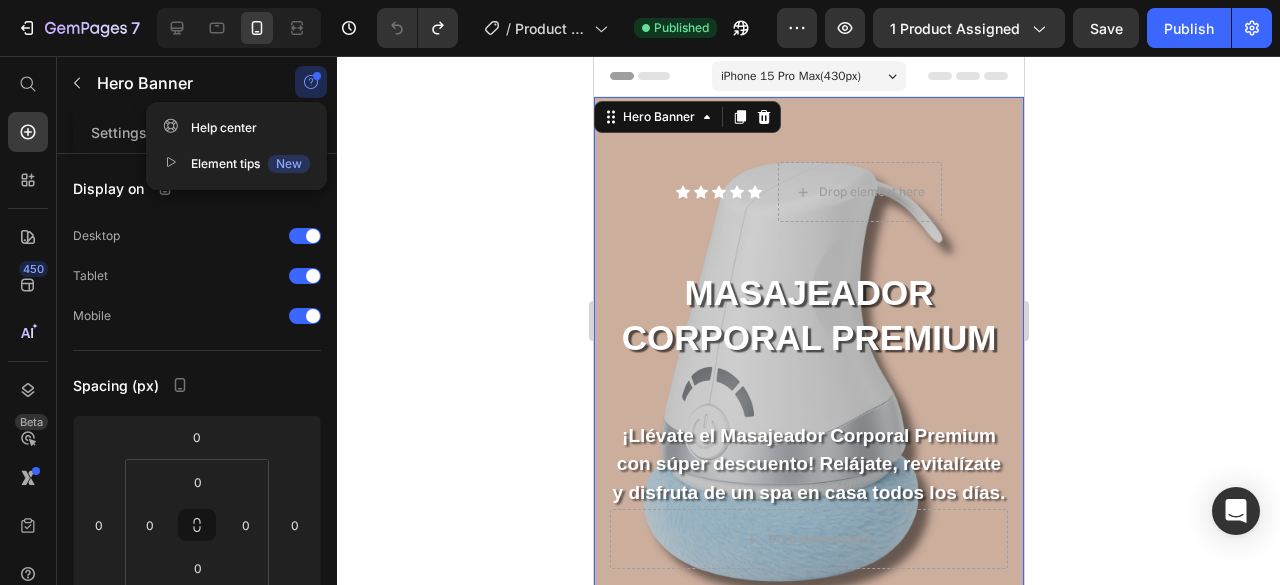 click 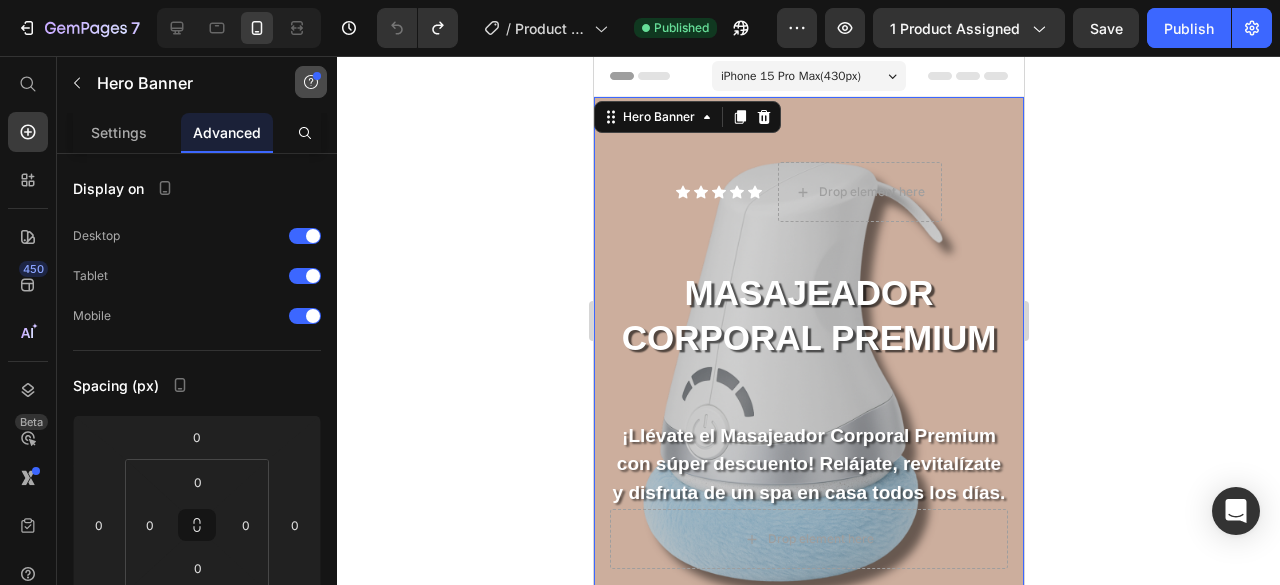 click 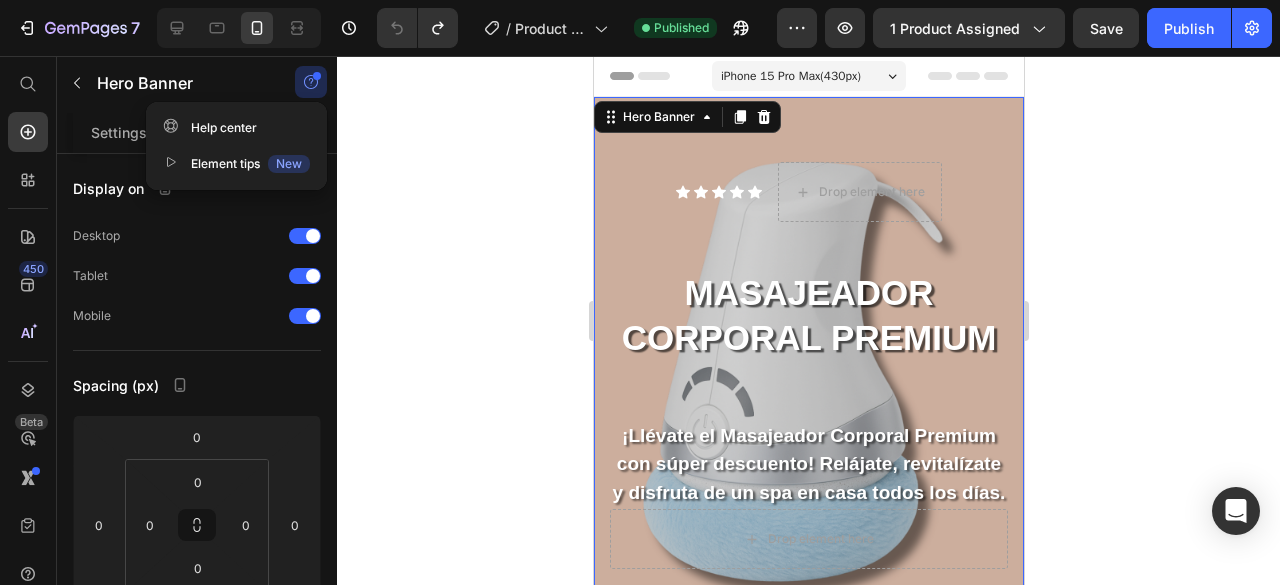 click 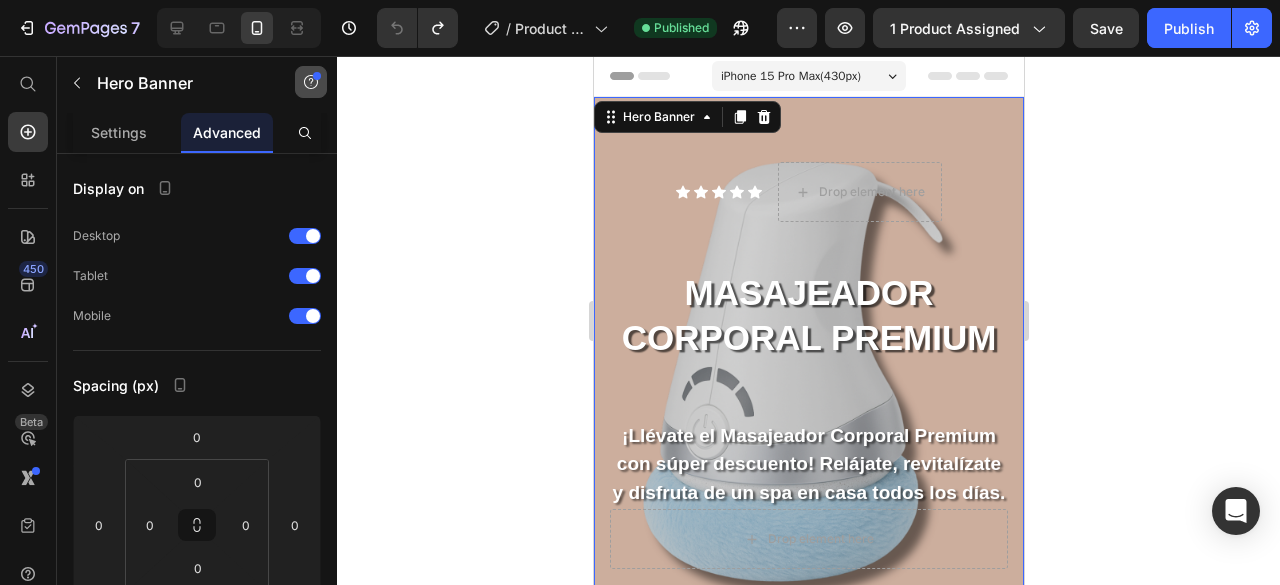 click 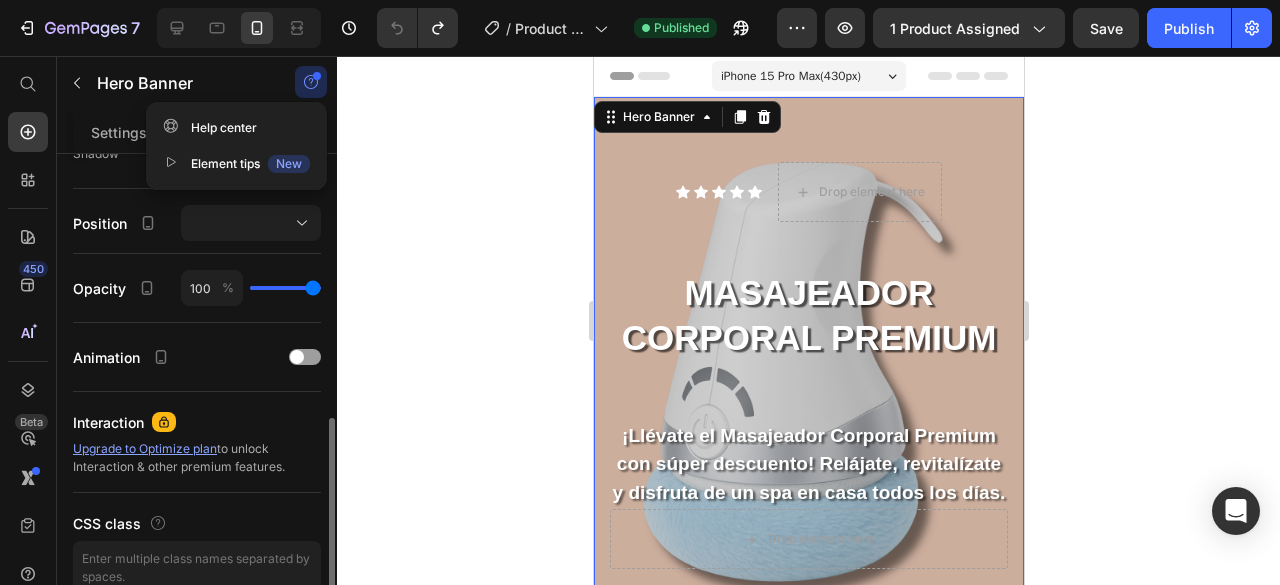 scroll, scrollTop: 777, scrollLeft: 0, axis: vertical 